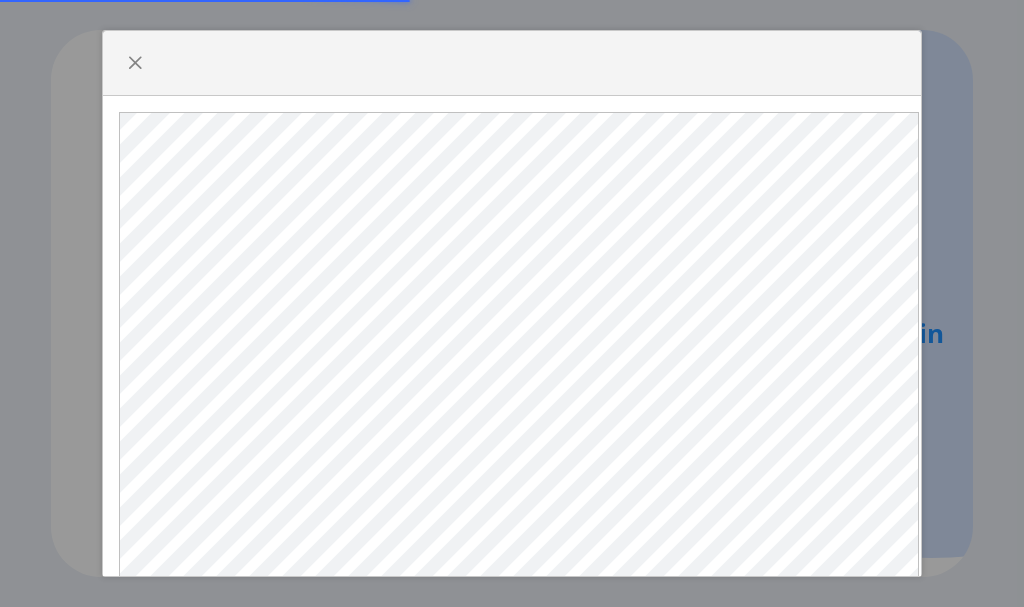 select 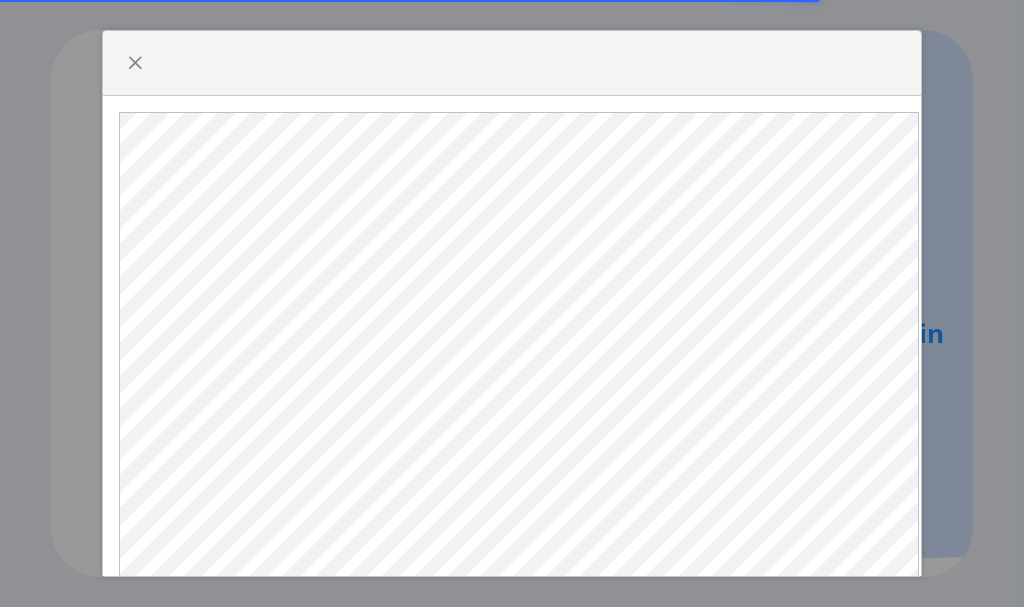 scroll, scrollTop: 0, scrollLeft: 0, axis: both 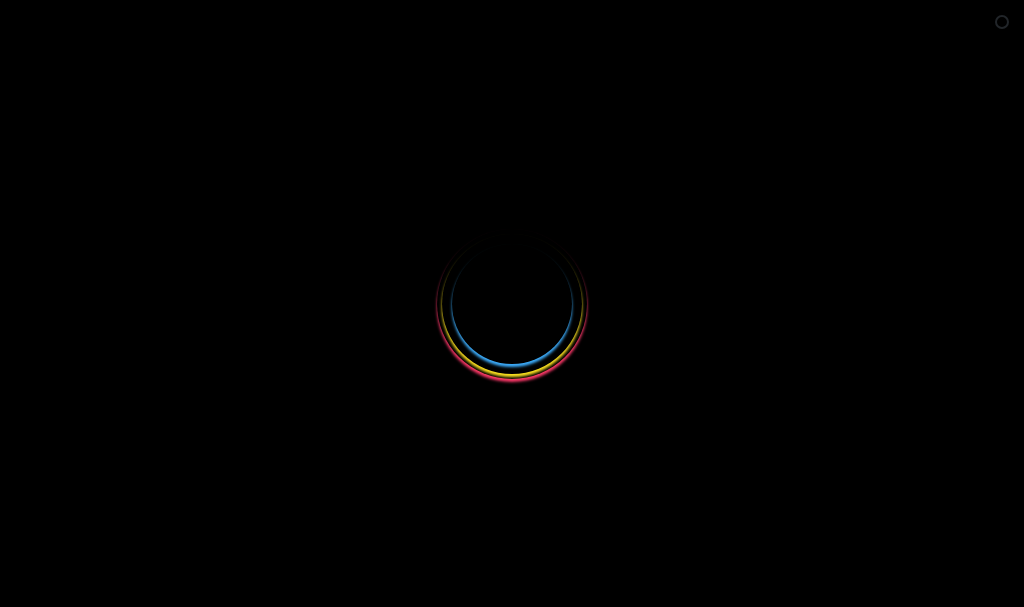 select 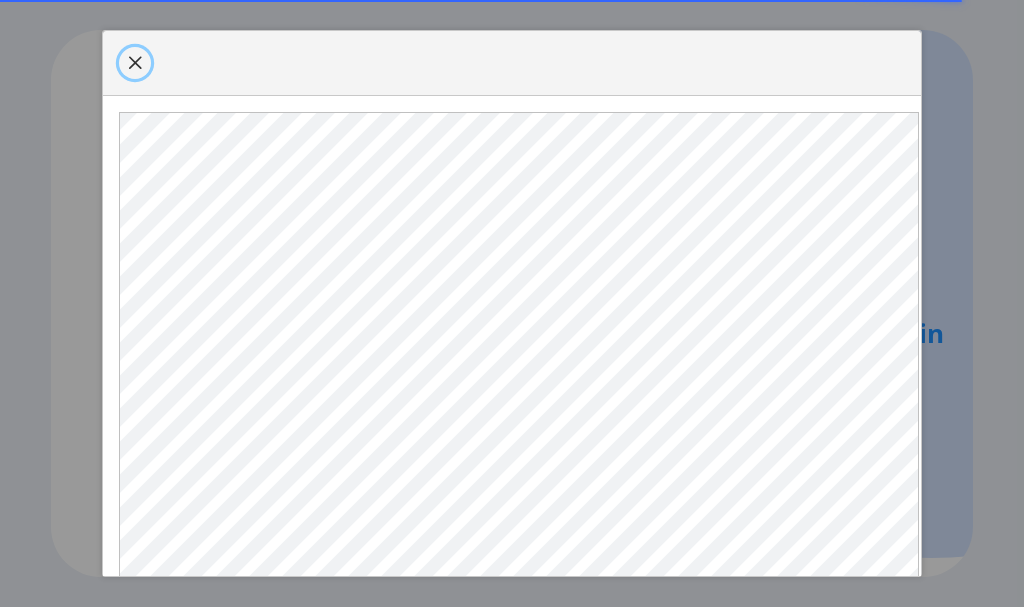 click 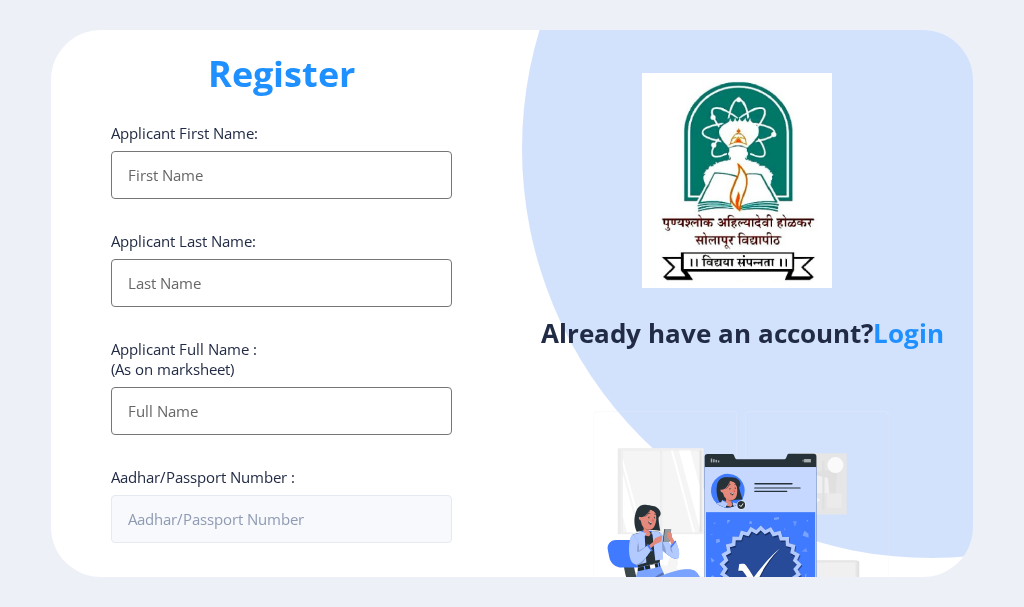 scroll, scrollTop: 0, scrollLeft: 0, axis: both 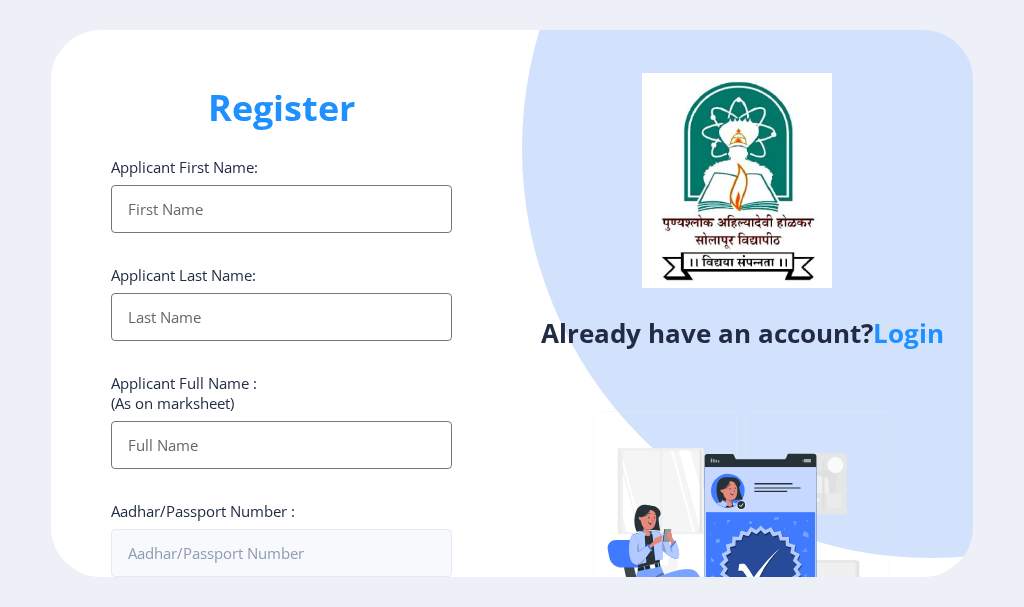 click on "Applicant First Name:" at bounding box center (281, 209) 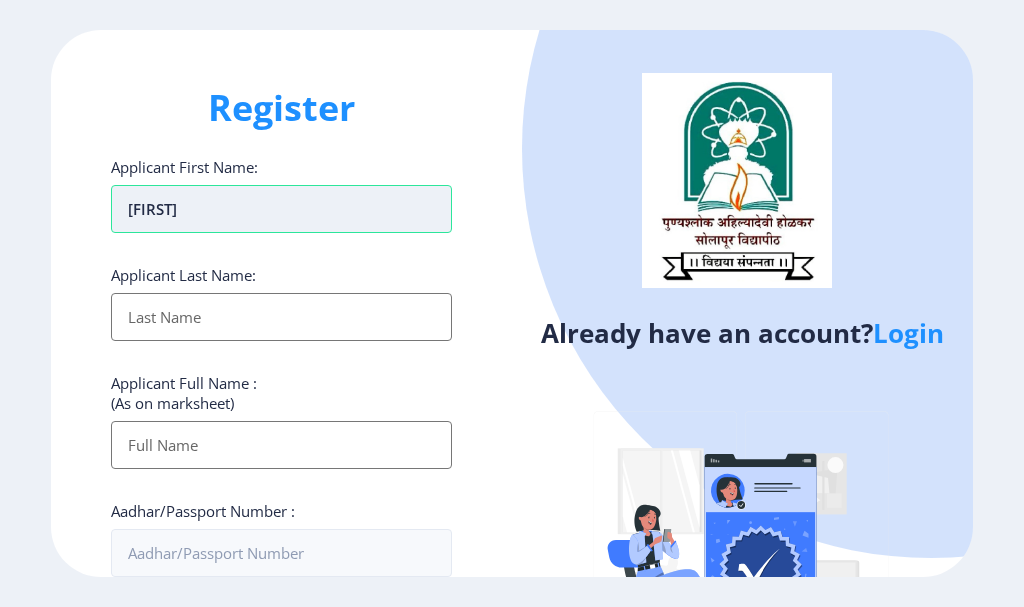 type on "[FIRST]" 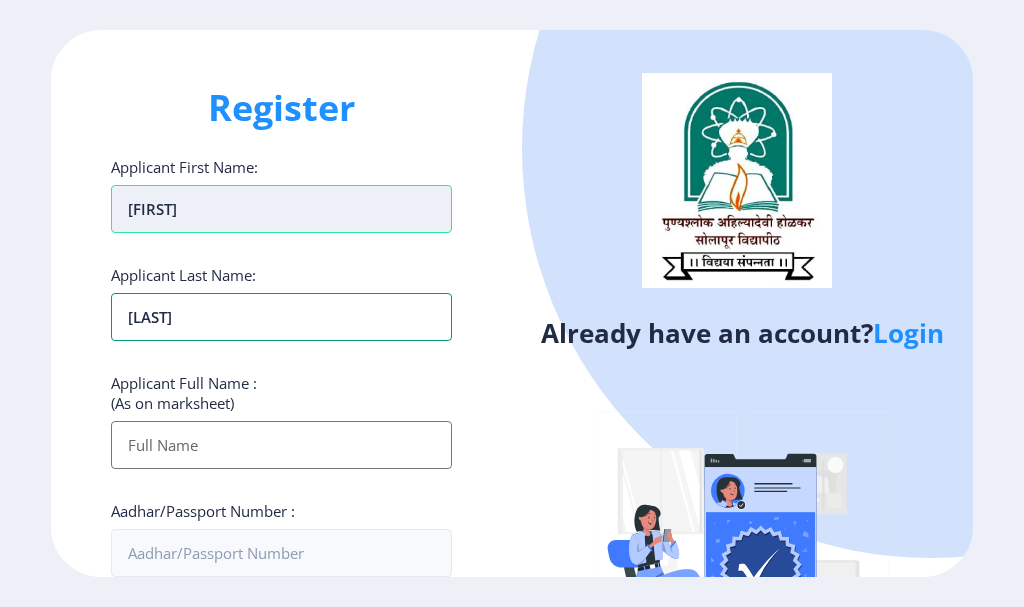 type on "[LAST]" 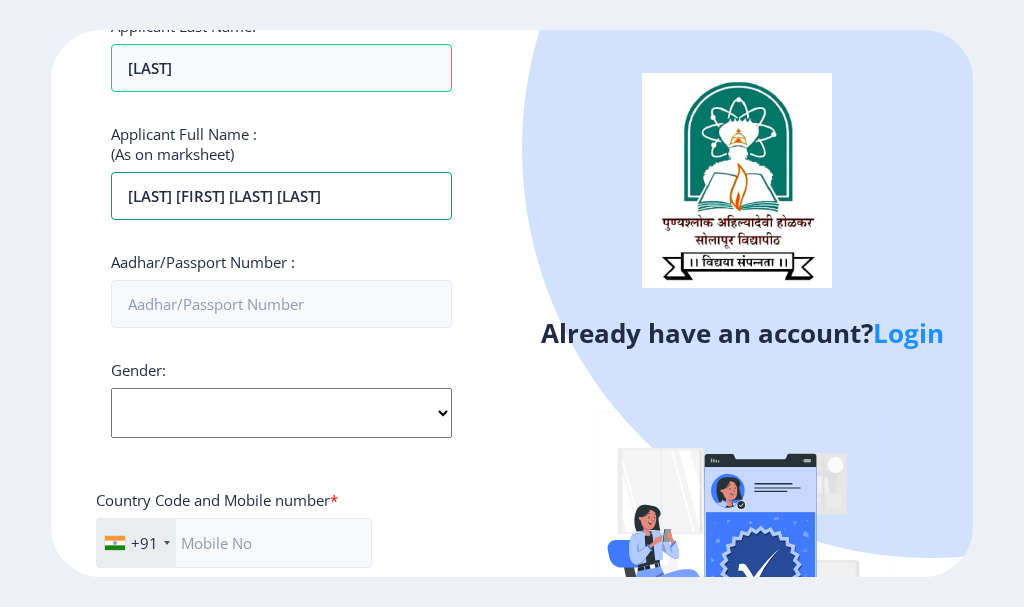 scroll, scrollTop: 300, scrollLeft: 0, axis: vertical 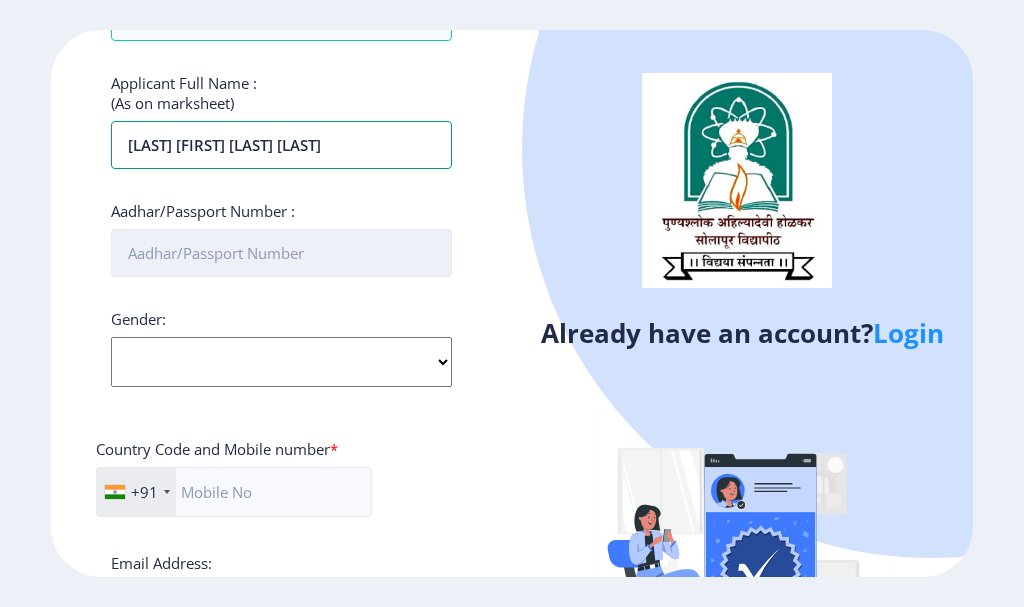type on "[LAST] [FIRST] [LAST] [LAST]" 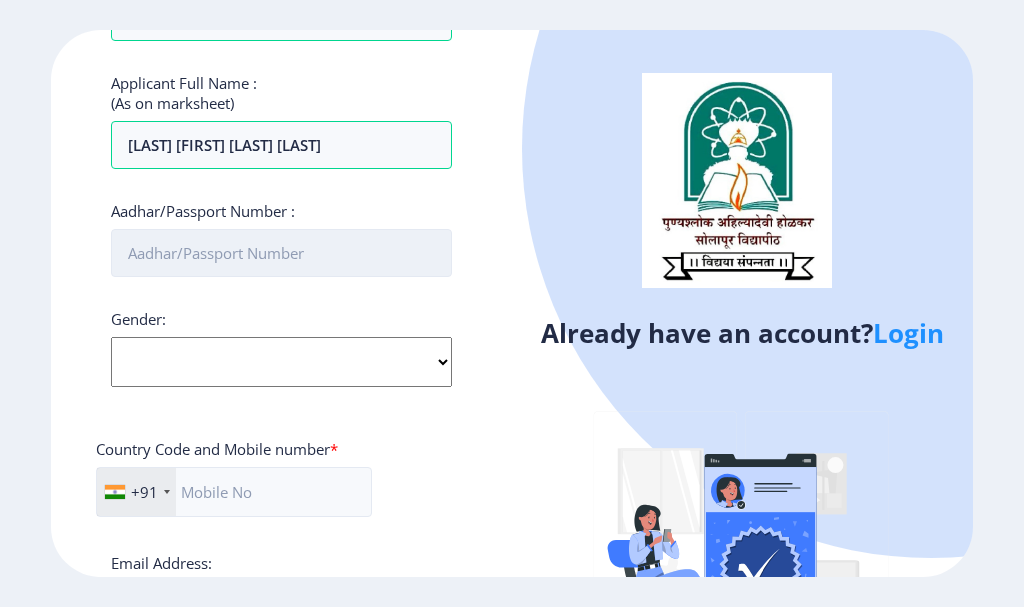 click on "Aadhar/Passport Number :" at bounding box center (281, 253) 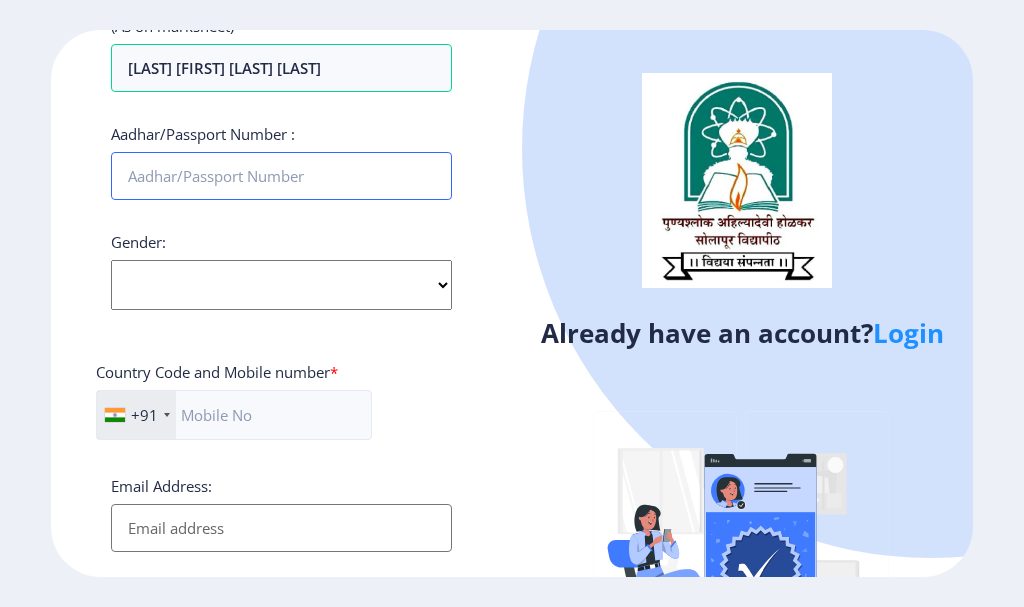 scroll, scrollTop: 400, scrollLeft: 0, axis: vertical 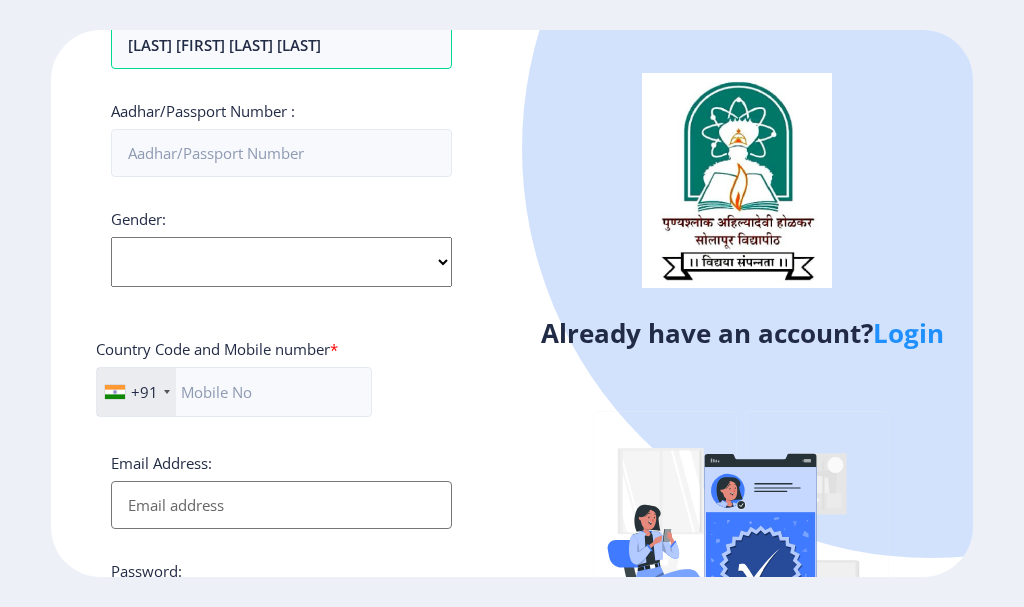 click on "Gender: Select Gender Male Female Other" 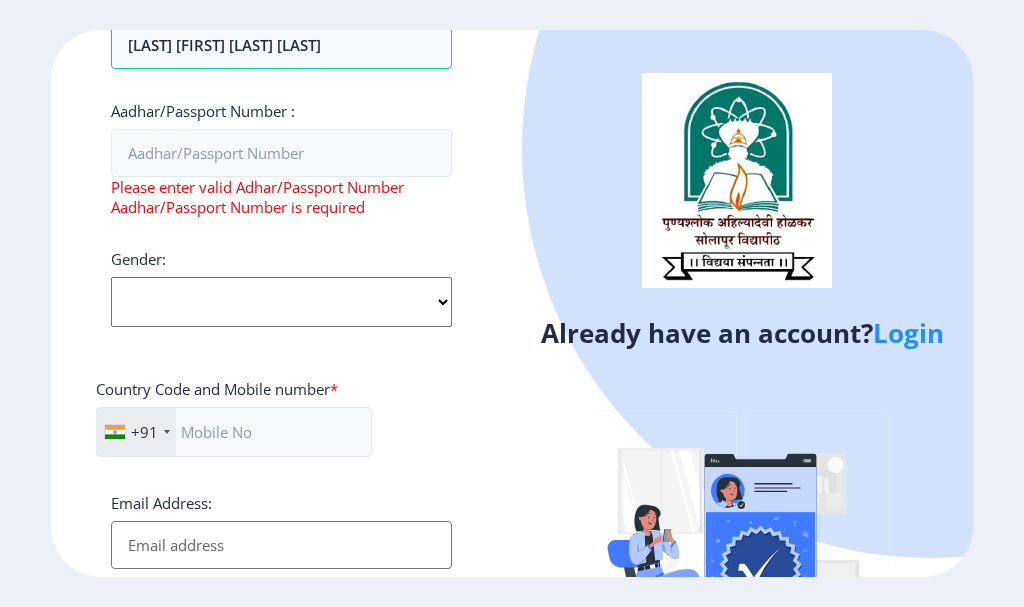 select on "Male" 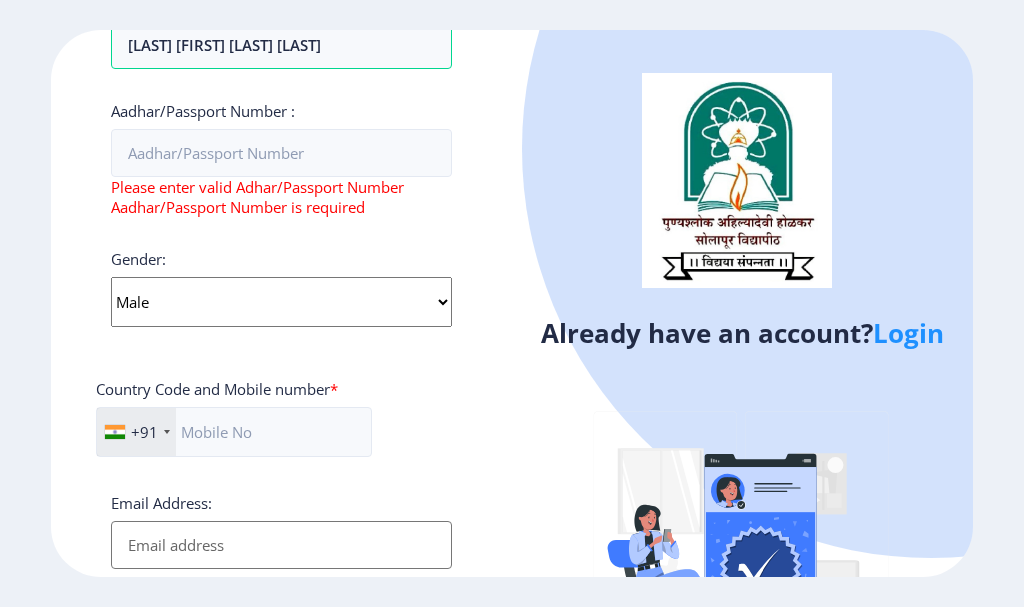 click on "Select Gender Male Female Other" 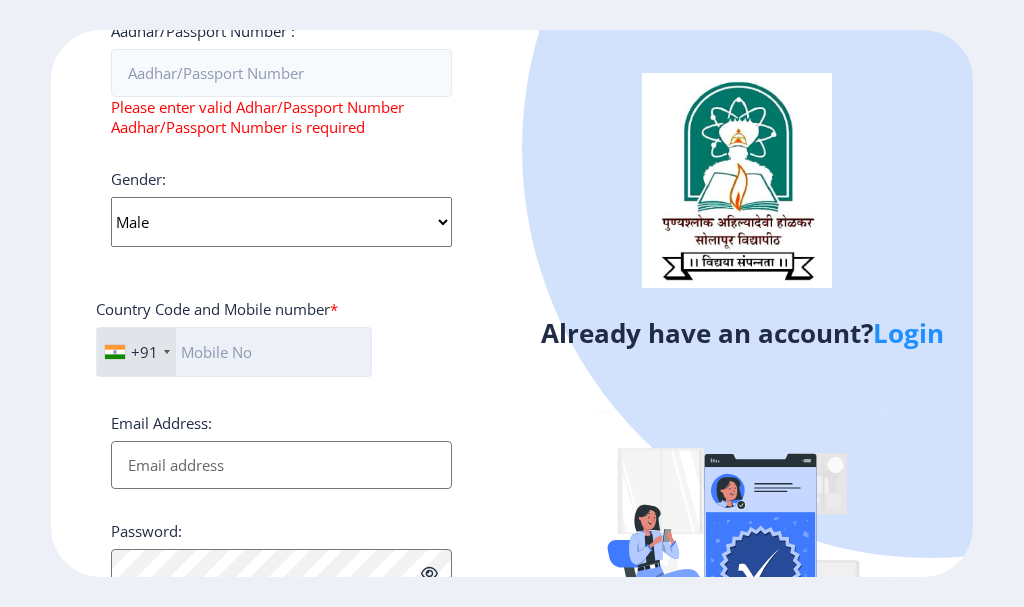 scroll, scrollTop: 600, scrollLeft: 0, axis: vertical 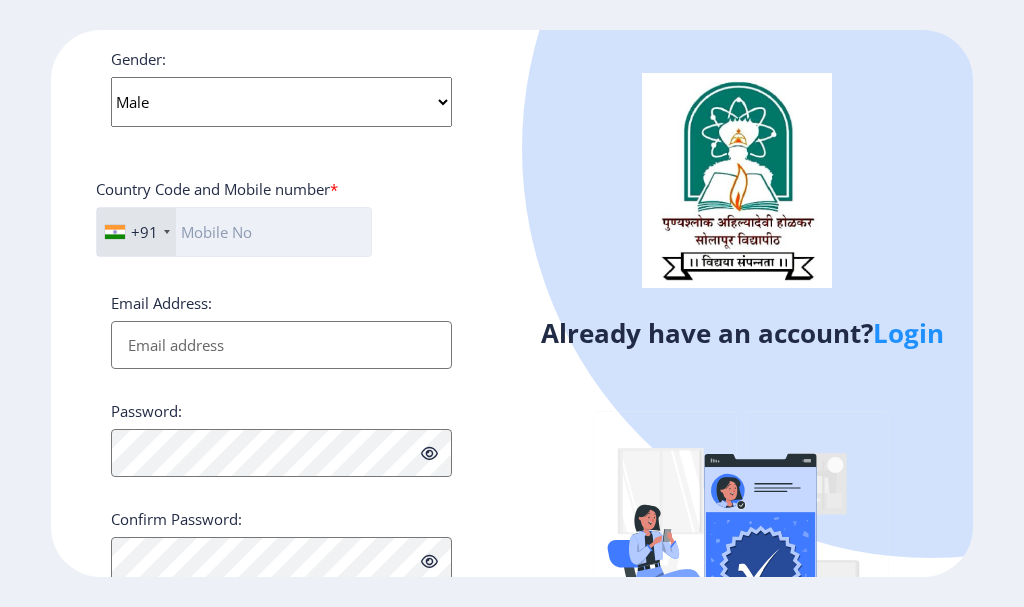 click 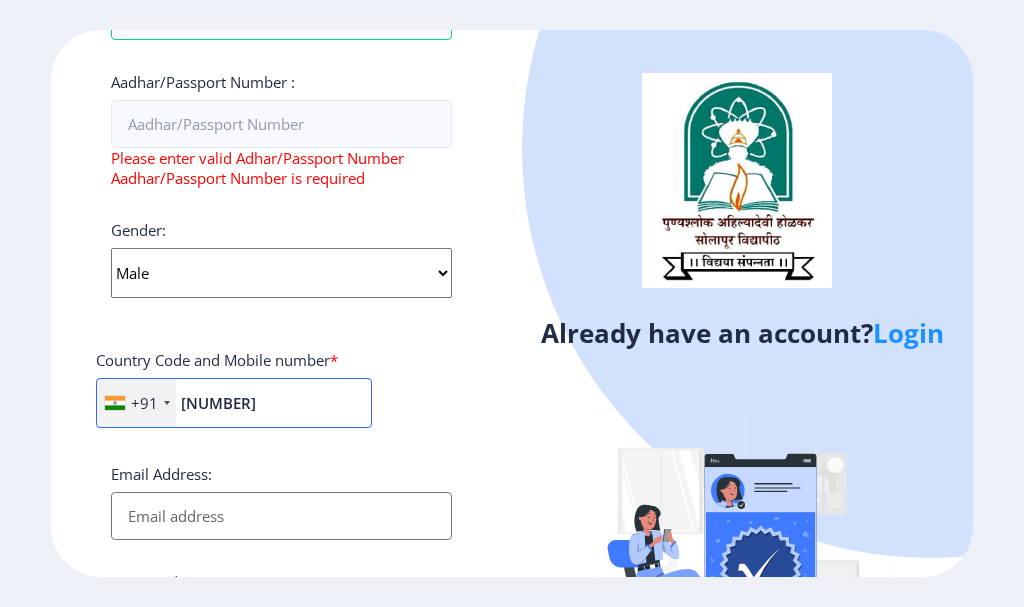 scroll, scrollTop: 370, scrollLeft: 0, axis: vertical 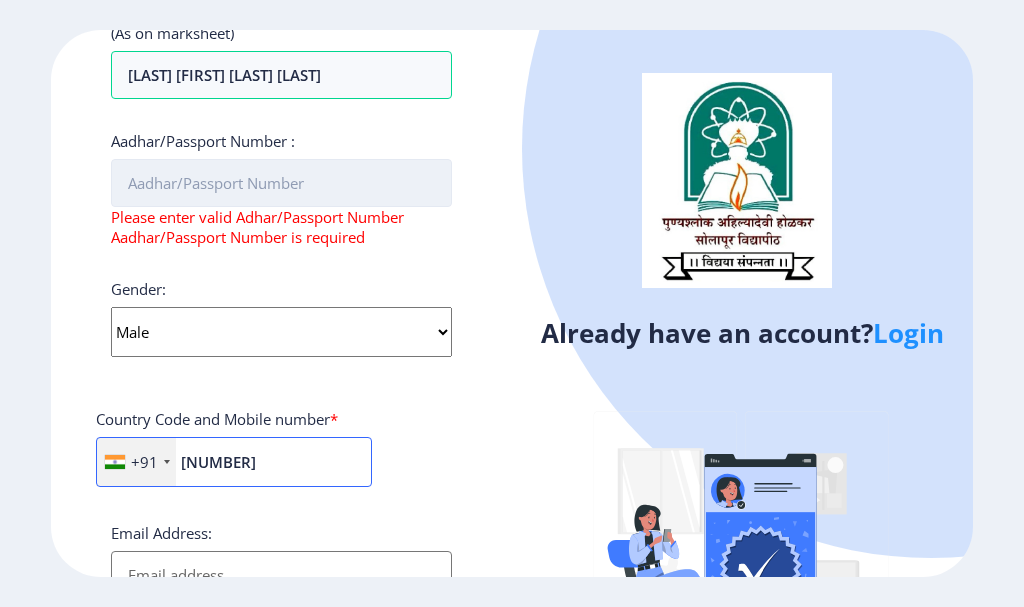 type on "[NUMBER]" 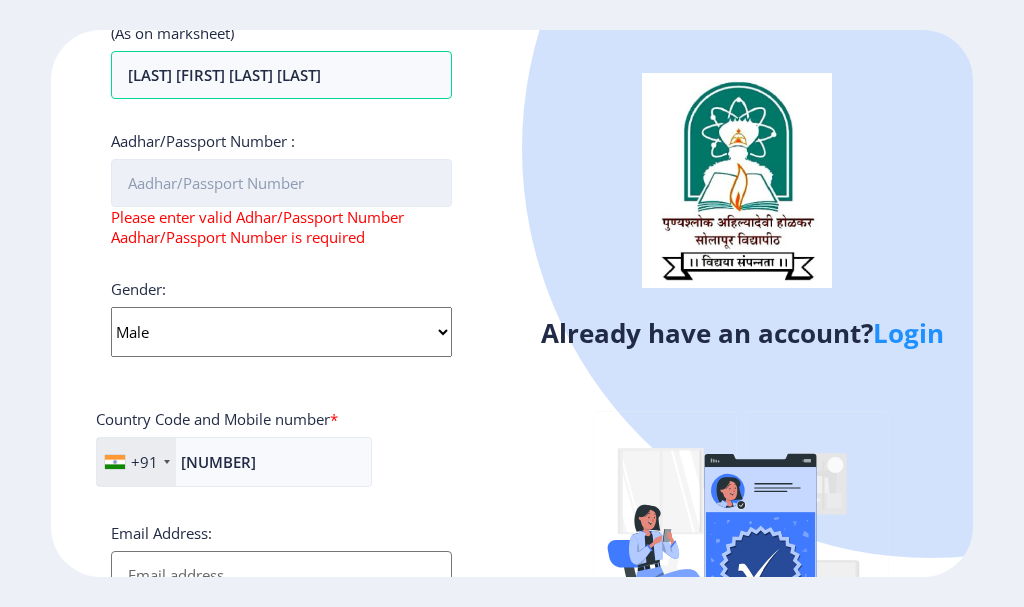 click on "Aadhar/Passport Number :" at bounding box center (281, 183) 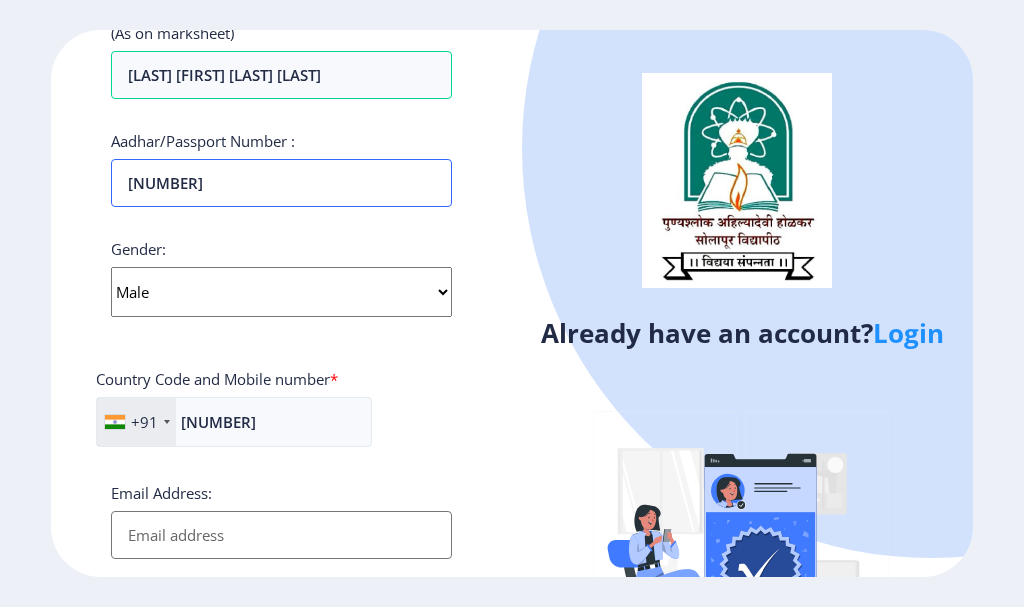 type on "[NUMBER]" 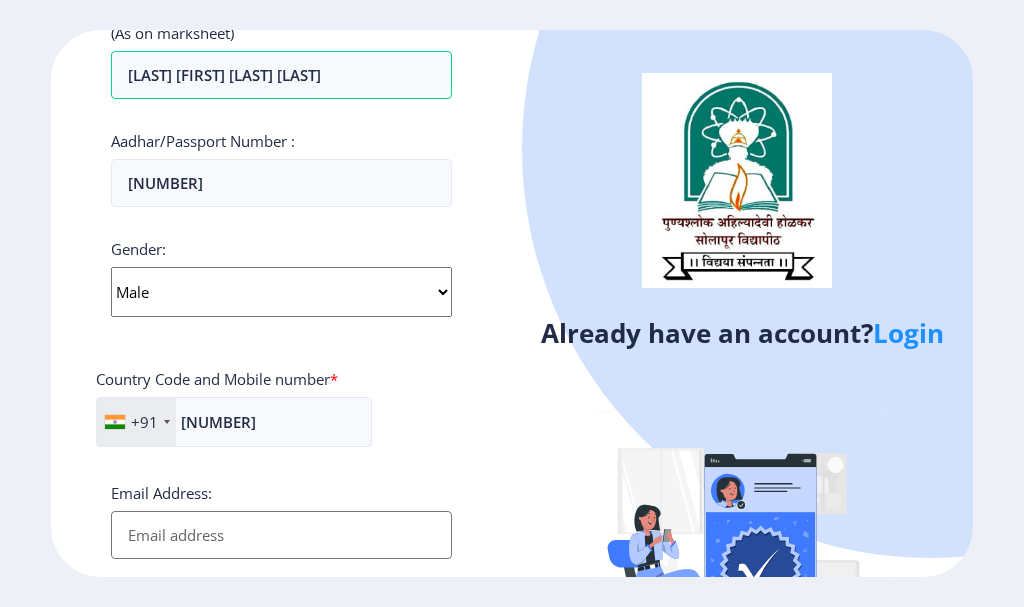click on "Email Address:" at bounding box center (281, 535) 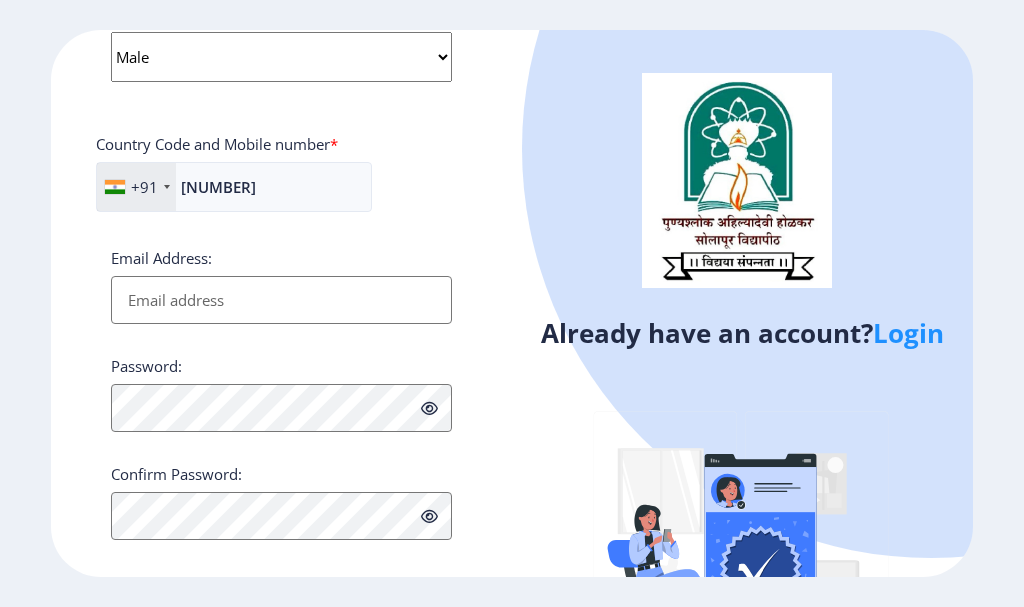 scroll, scrollTop: 630, scrollLeft: 0, axis: vertical 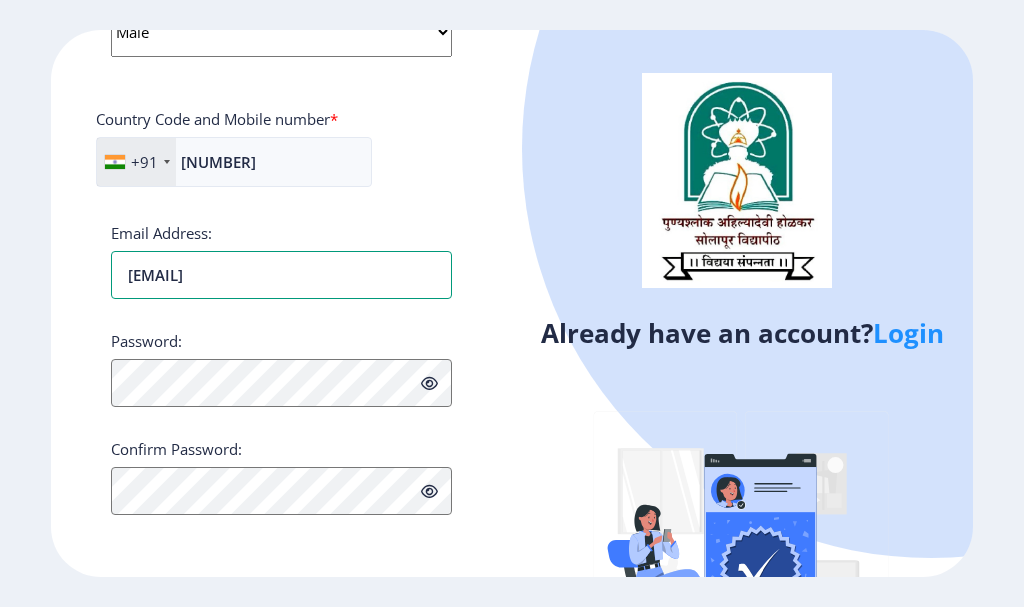 type on "[EMAIL]" 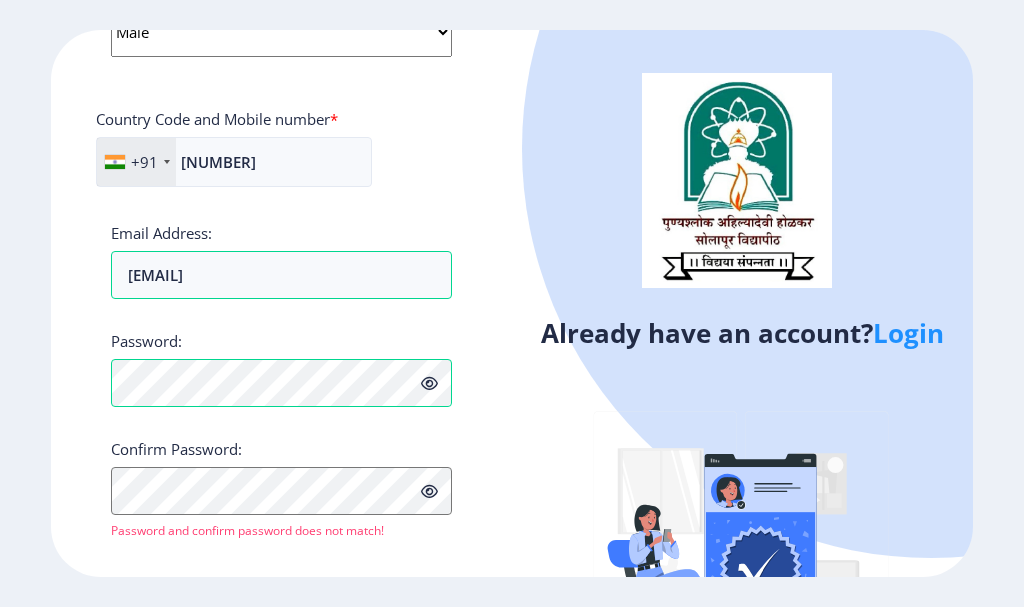 click 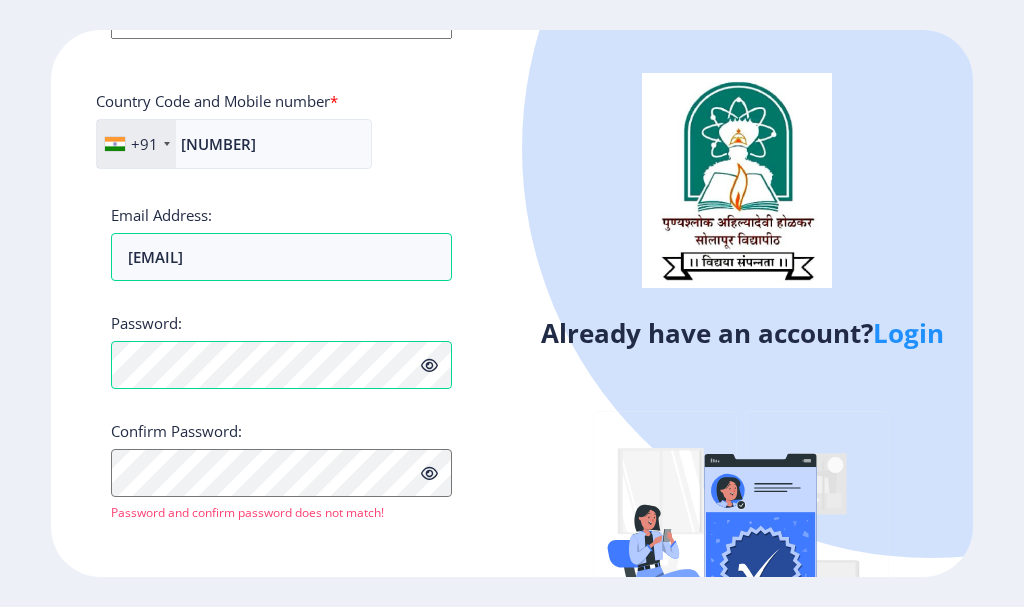 scroll, scrollTop: 654, scrollLeft: 0, axis: vertical 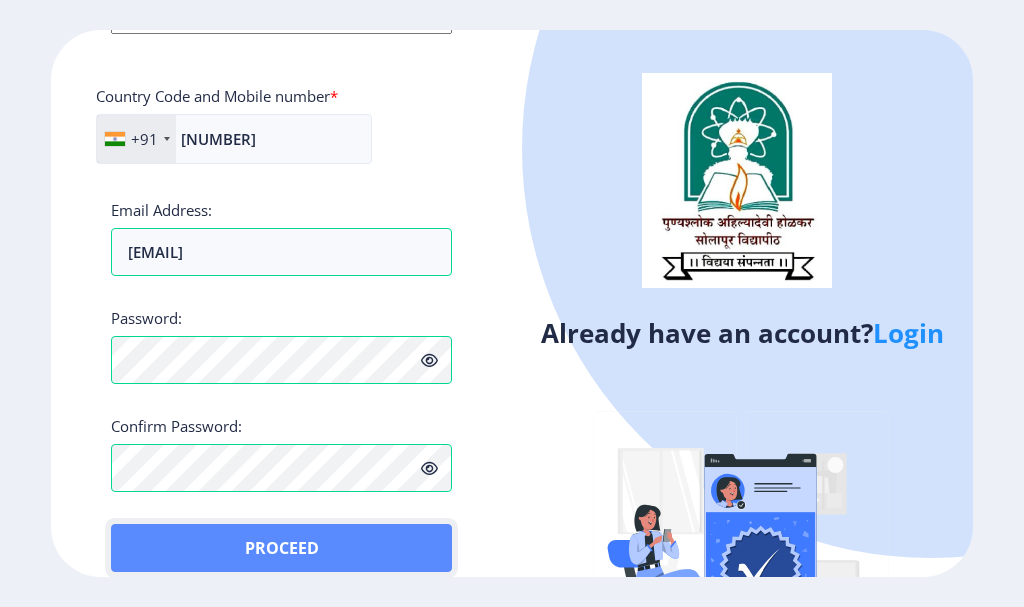 click on "Proceed" 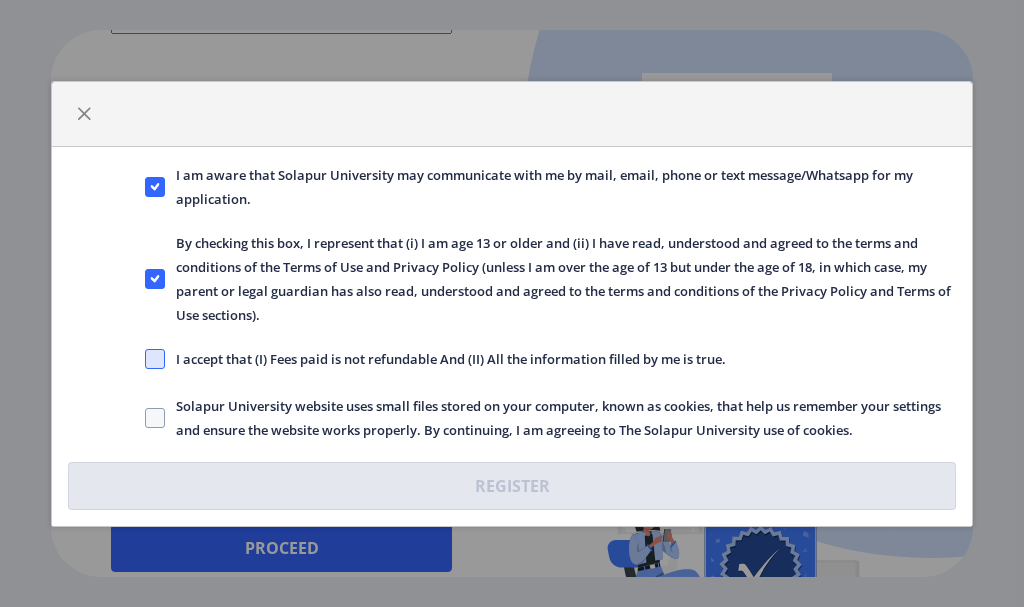 click 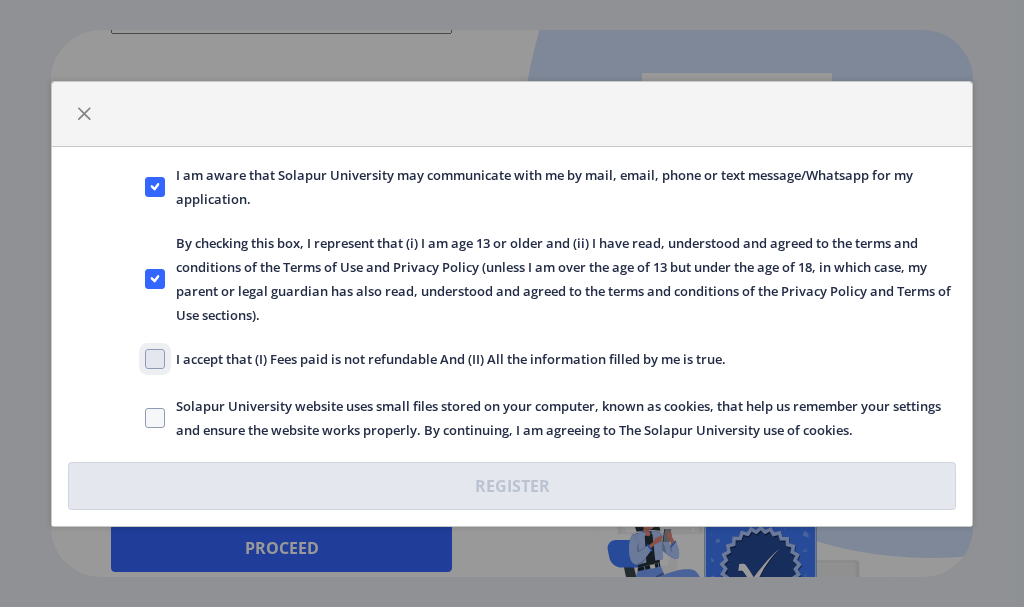 click on "I accept that (I) Fees paid is not refundable And (II) All the information filled by me is true." 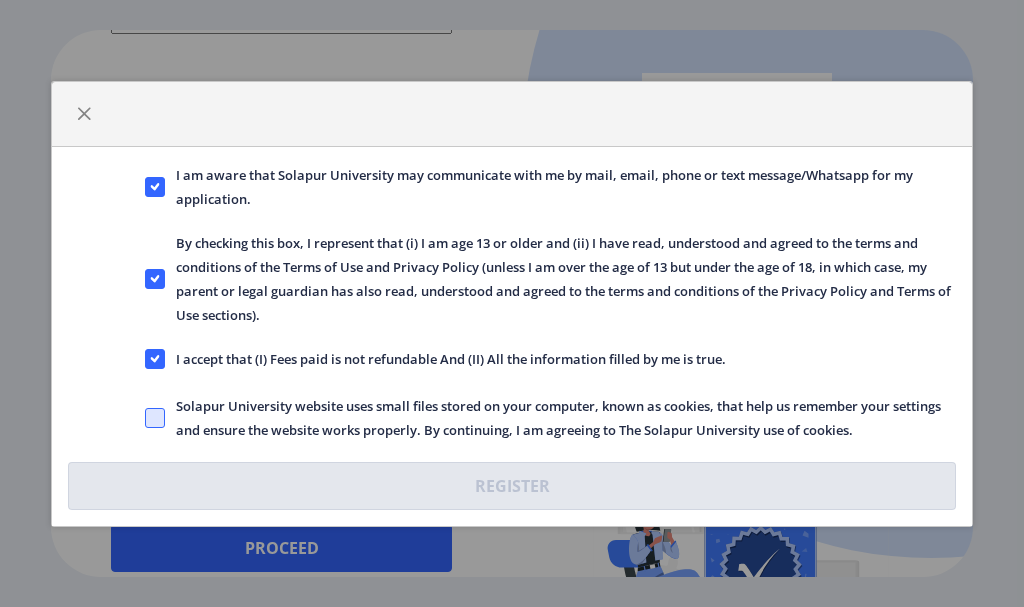 click 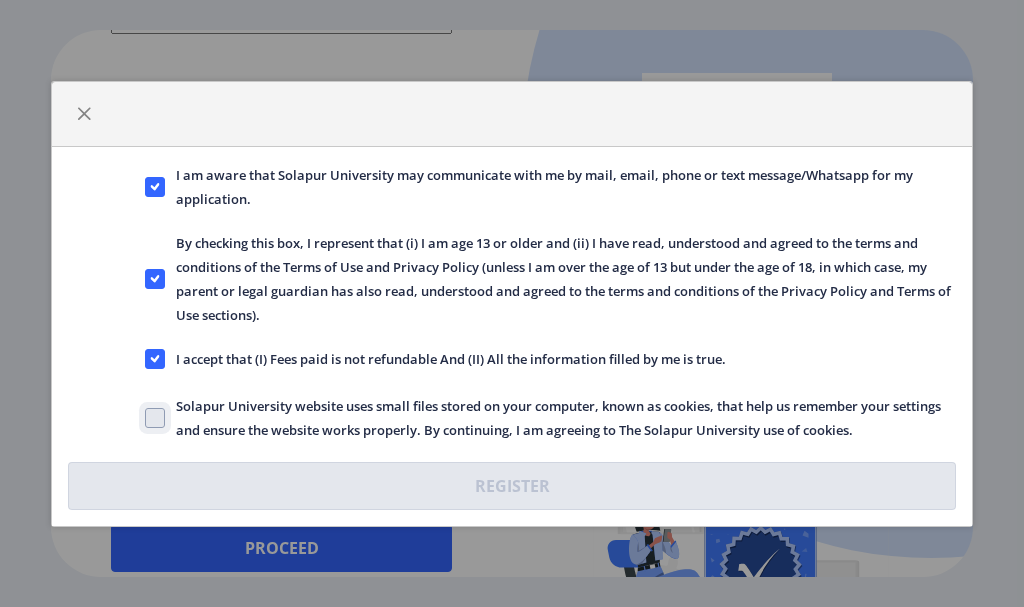 click on "Solapur University website uses small files stored on your computer, known as cookies, that help us remember your settings and ensure the website works properly. By continuing, I am agreeing to The Solapur University use of cookies." 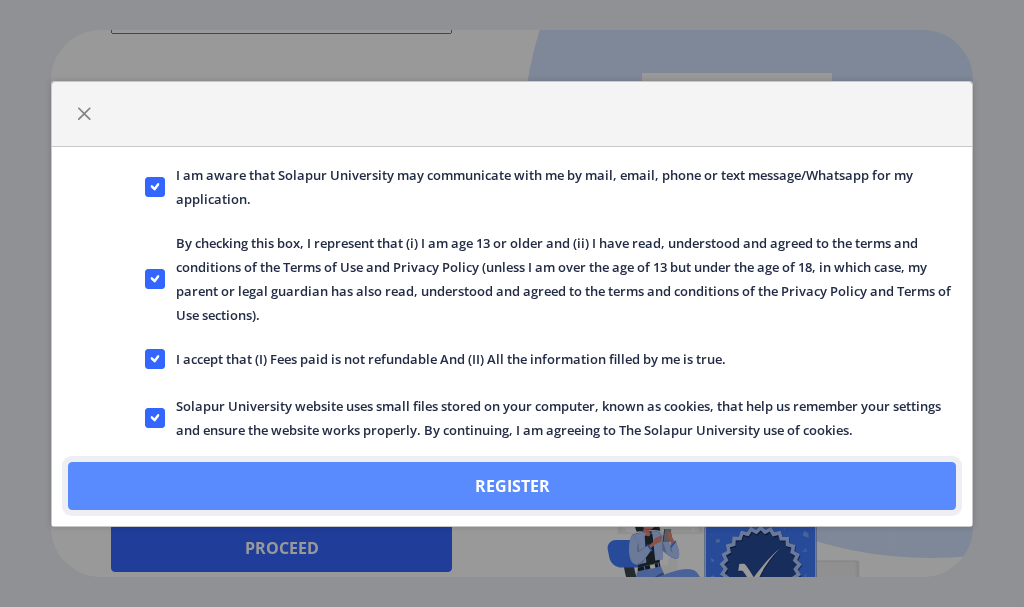 click on "Register" 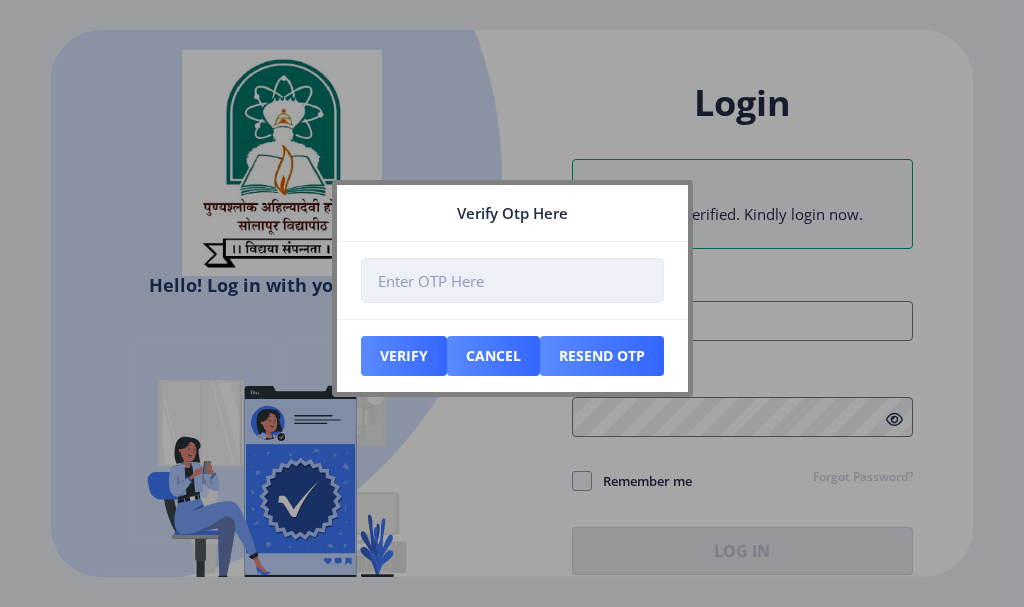 type on "[EMAIL]" 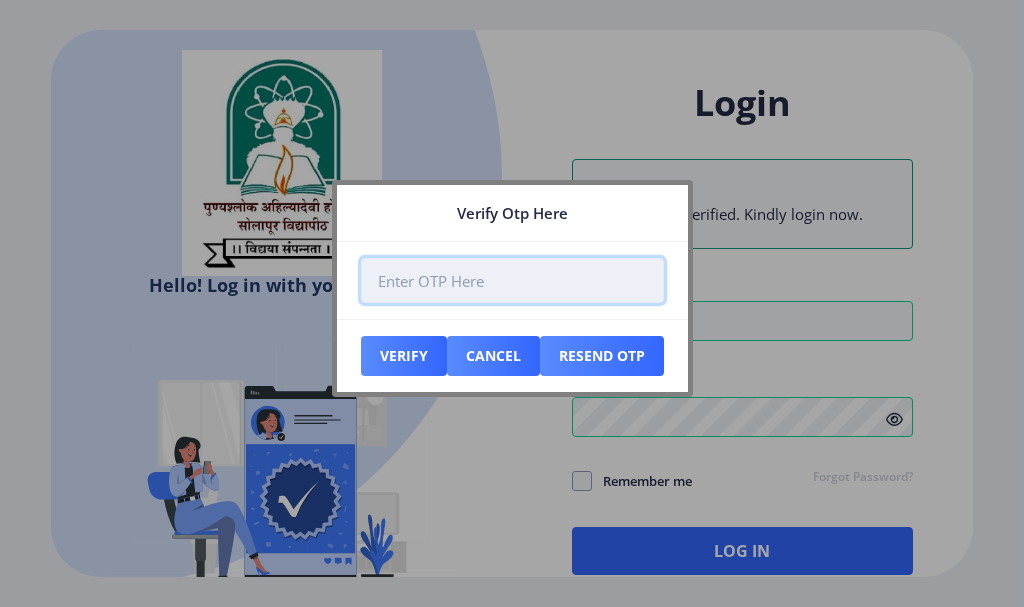 click at bounding box center (512, 280) 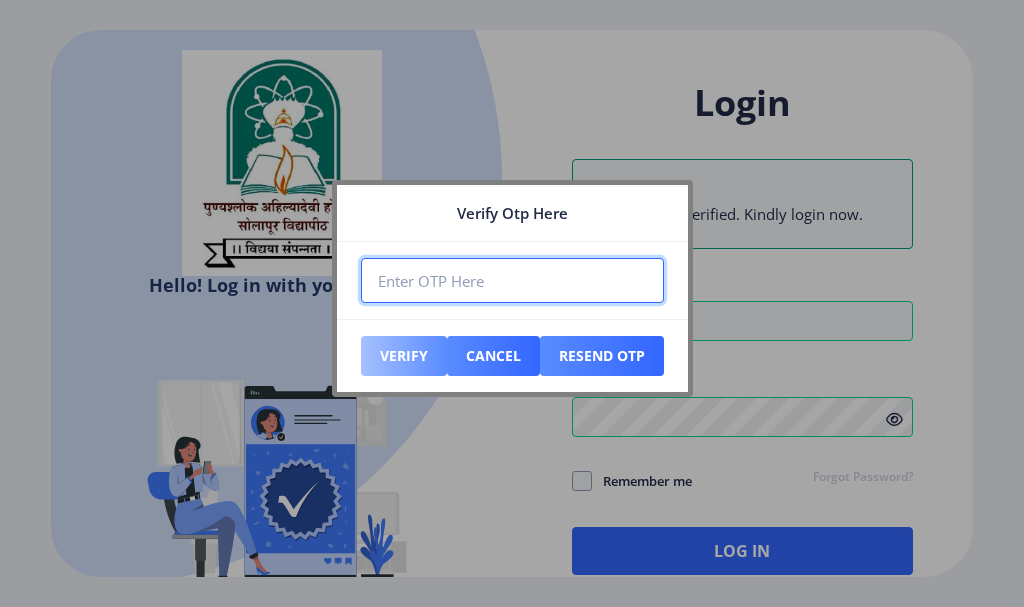 type on "[NUMBER]" 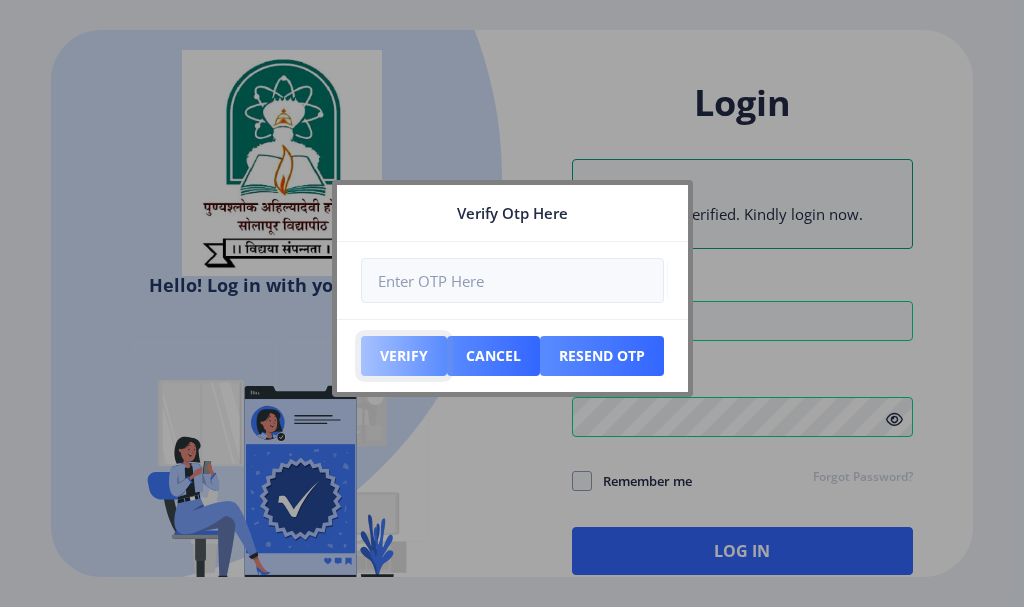 click on "Verify" at bounding box center [404, 356] 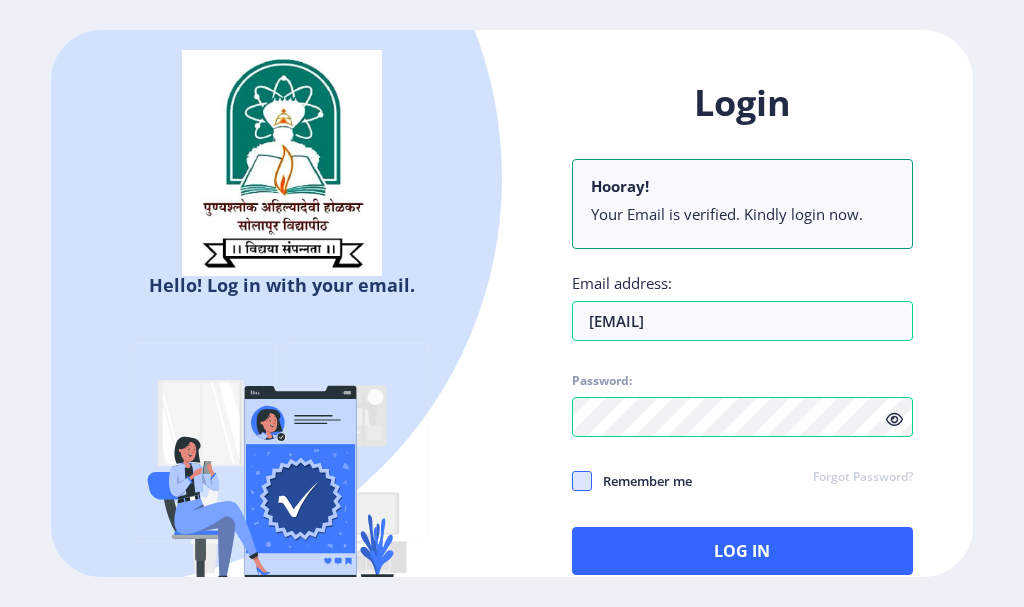click 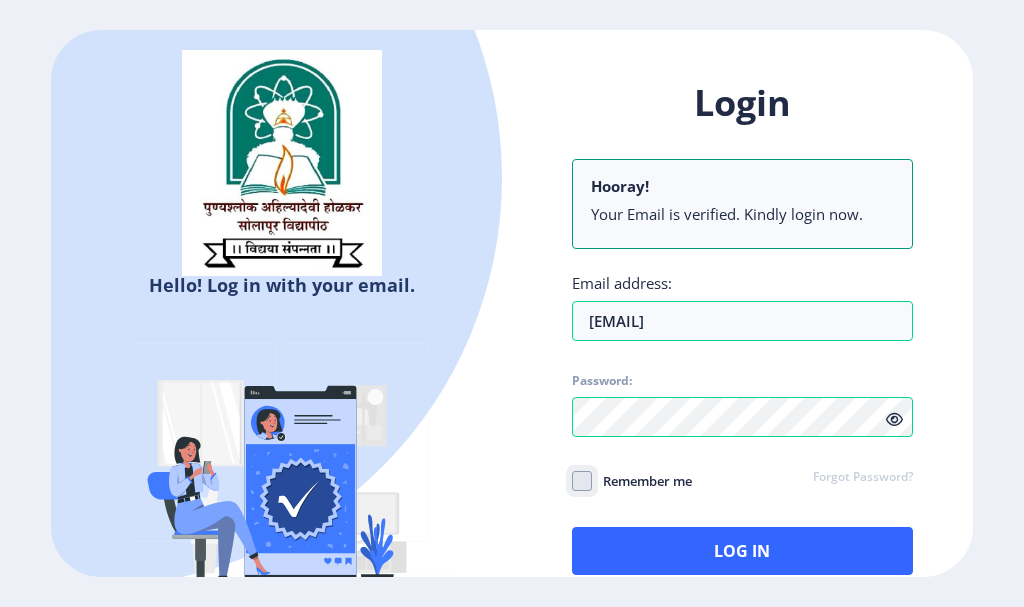 click on "Remember me" 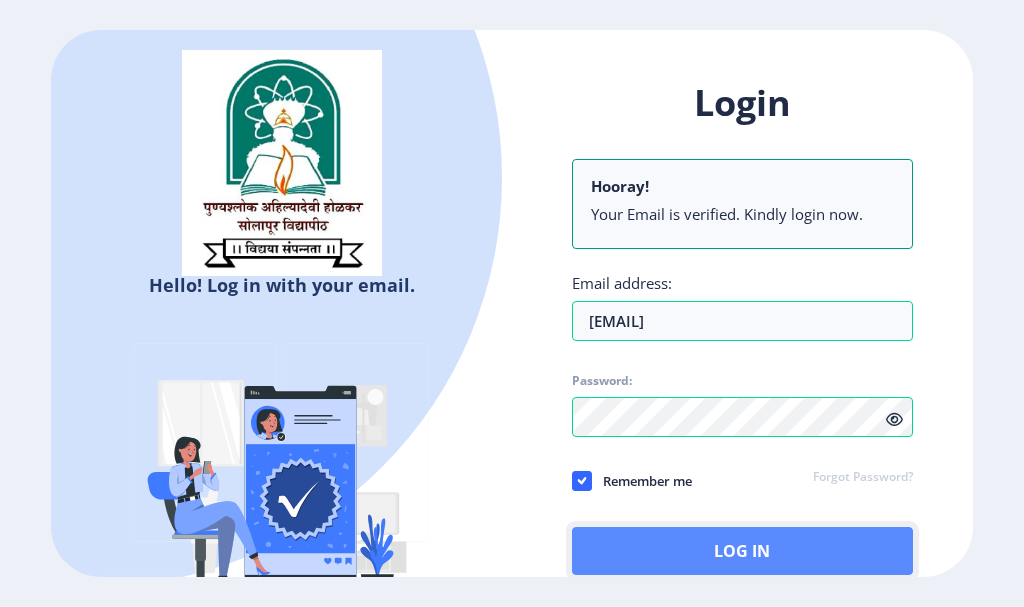 click on "Log In" 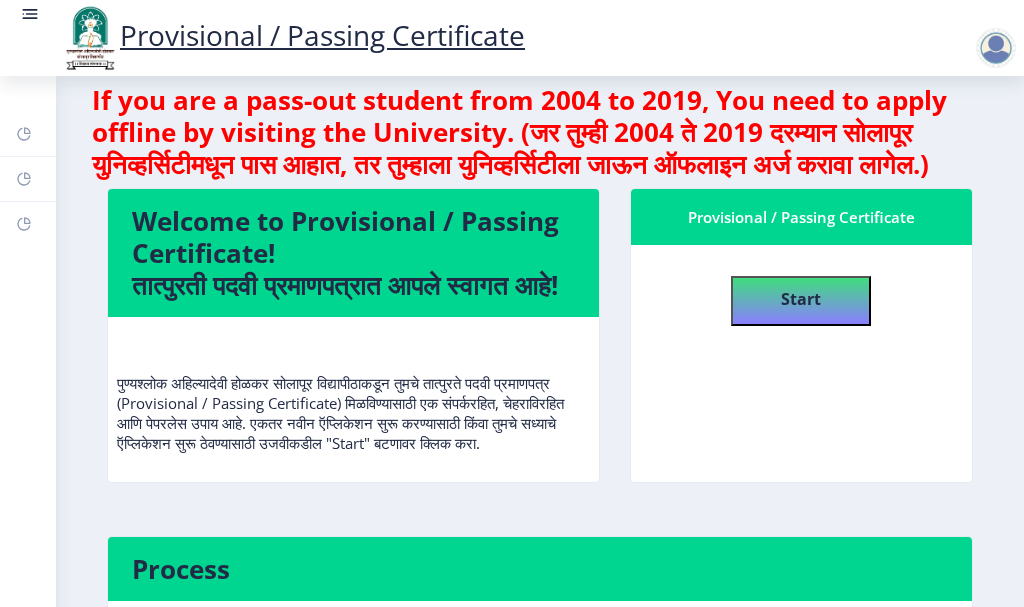 scroll, scrollTop: 0, scrollLeft: 0, axis: both 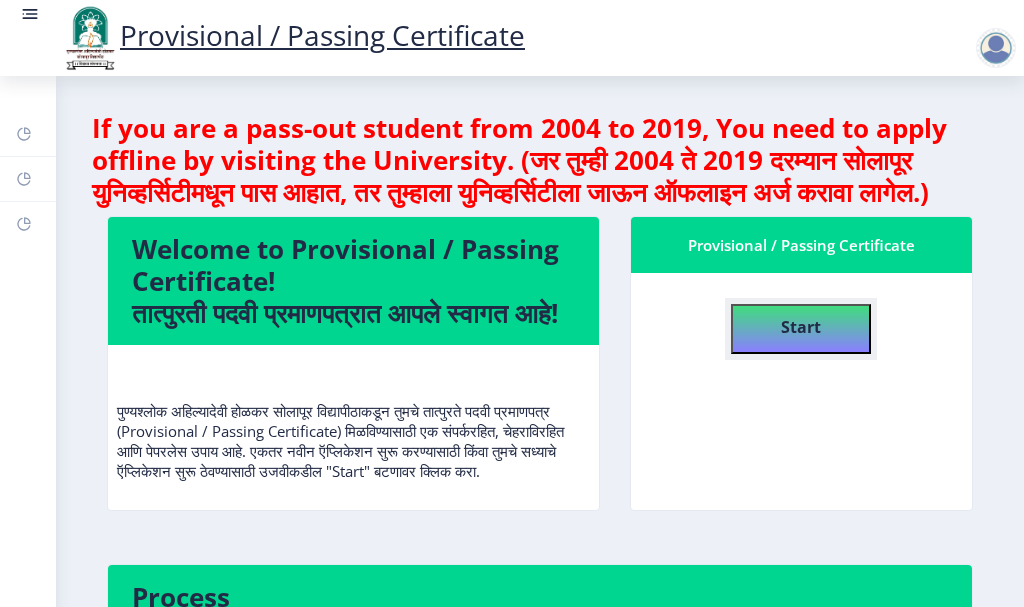 click on "Start" 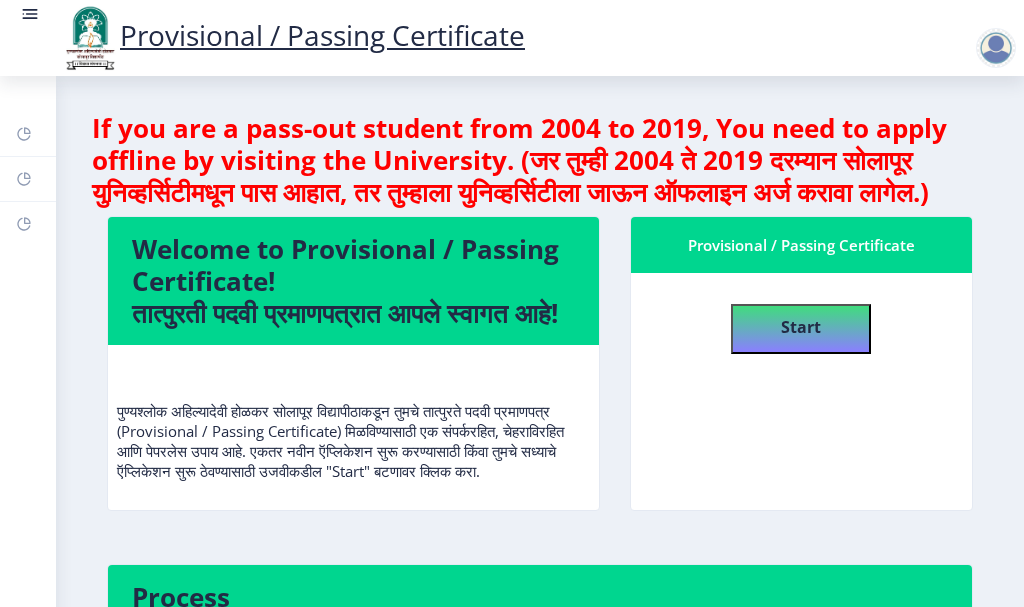 select 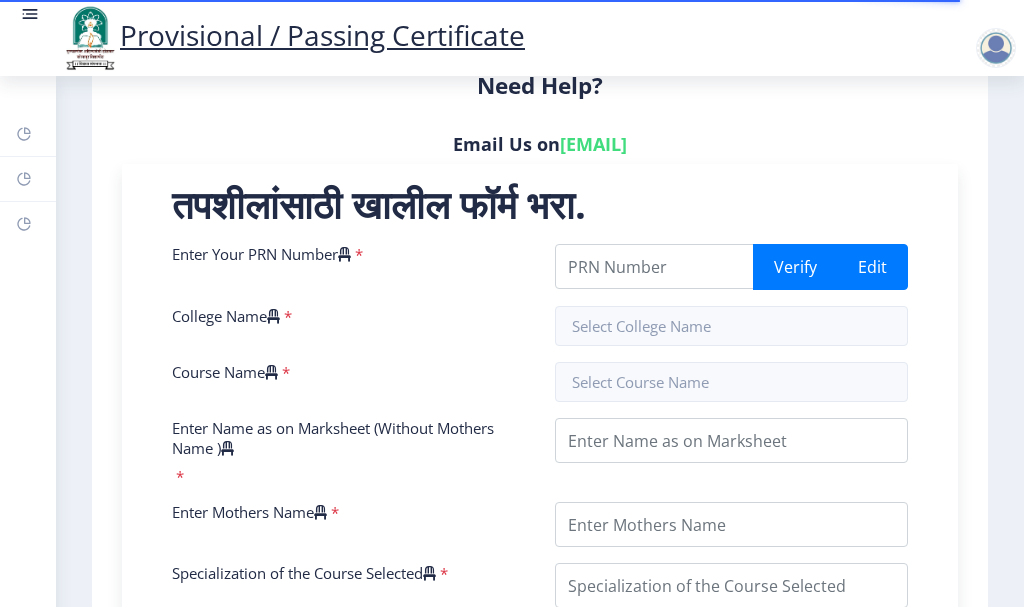 scroll, scrollTop: 500, scrollLeft: 0, axis: vertical 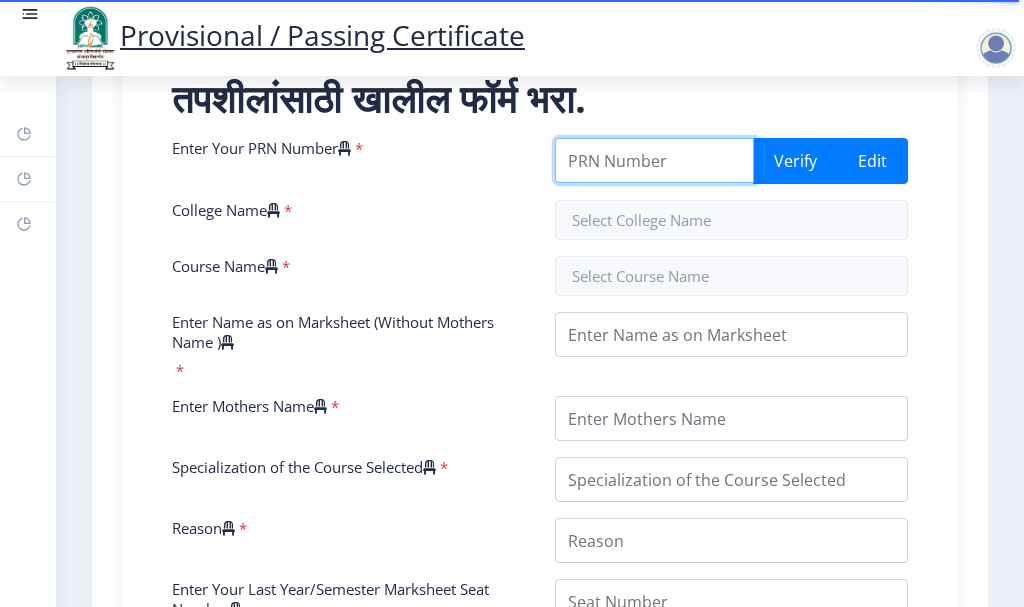 click on "Enter Your PRN Number" at bounding box center (654, 160) 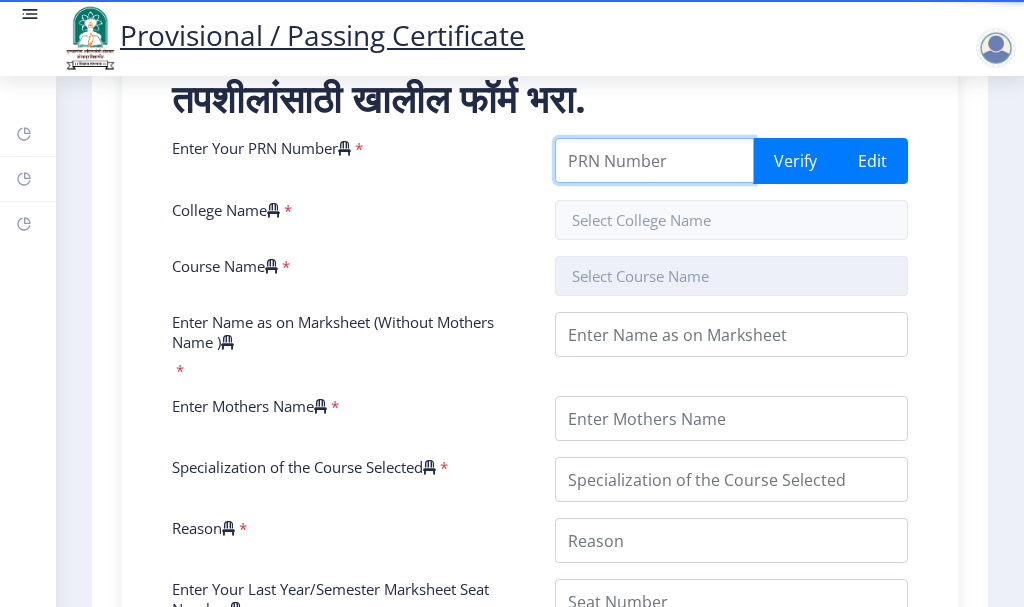 scroll, scrollTop: 400, scrollLeft: 0, axis: vertical 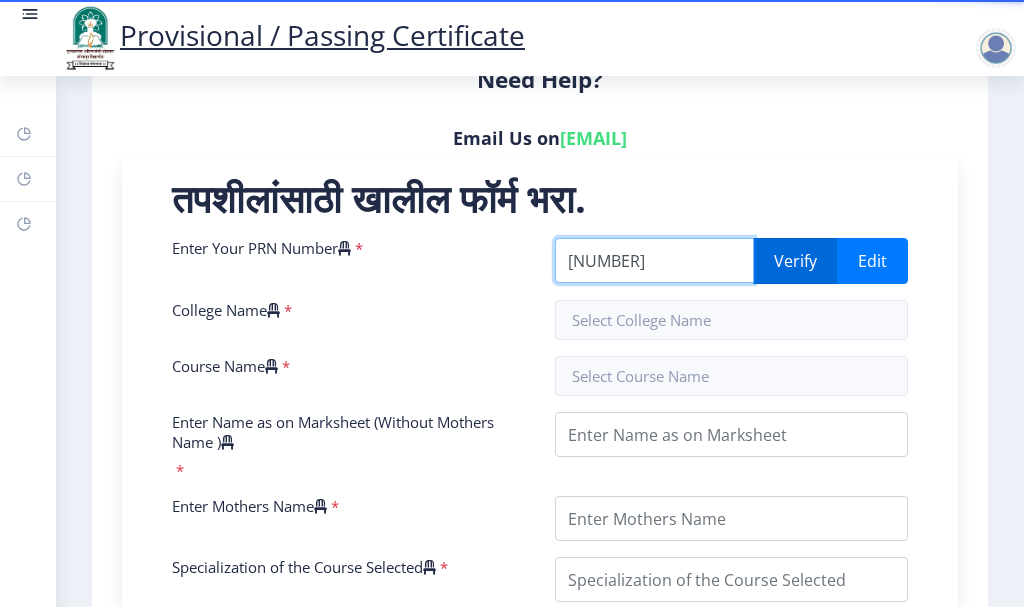 type on "[NUMBER]" 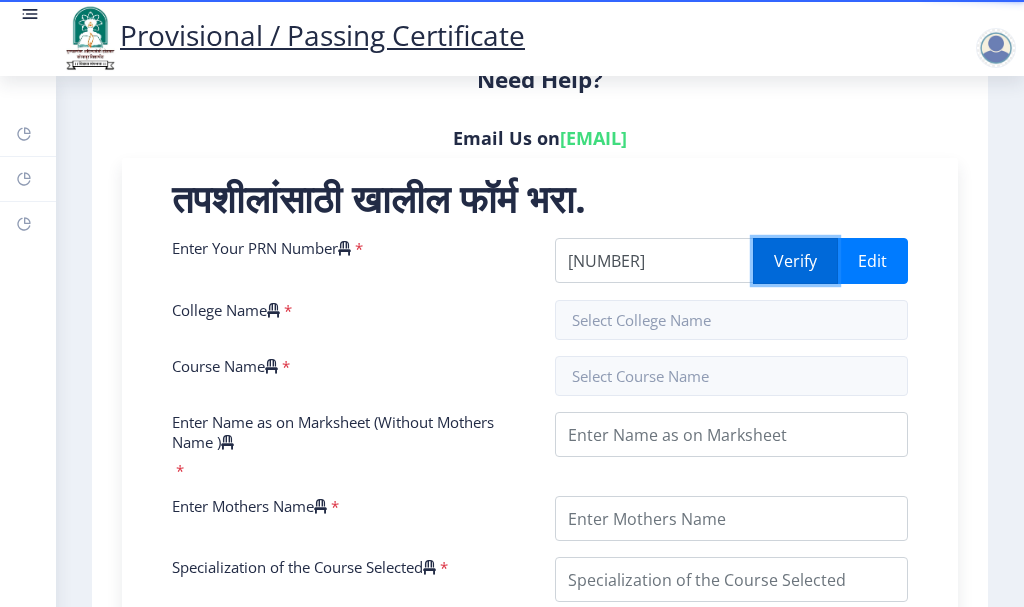 click on "Verify" at bounding box center (795, 261) 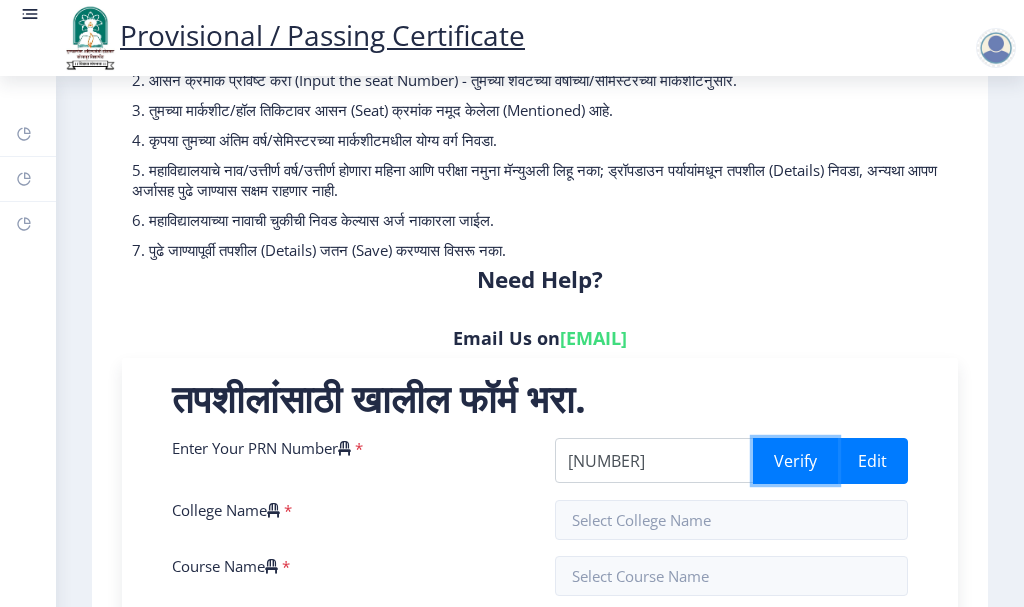 scroll, scrollTop: 400, scrollLeft: 0, axis: vertical 